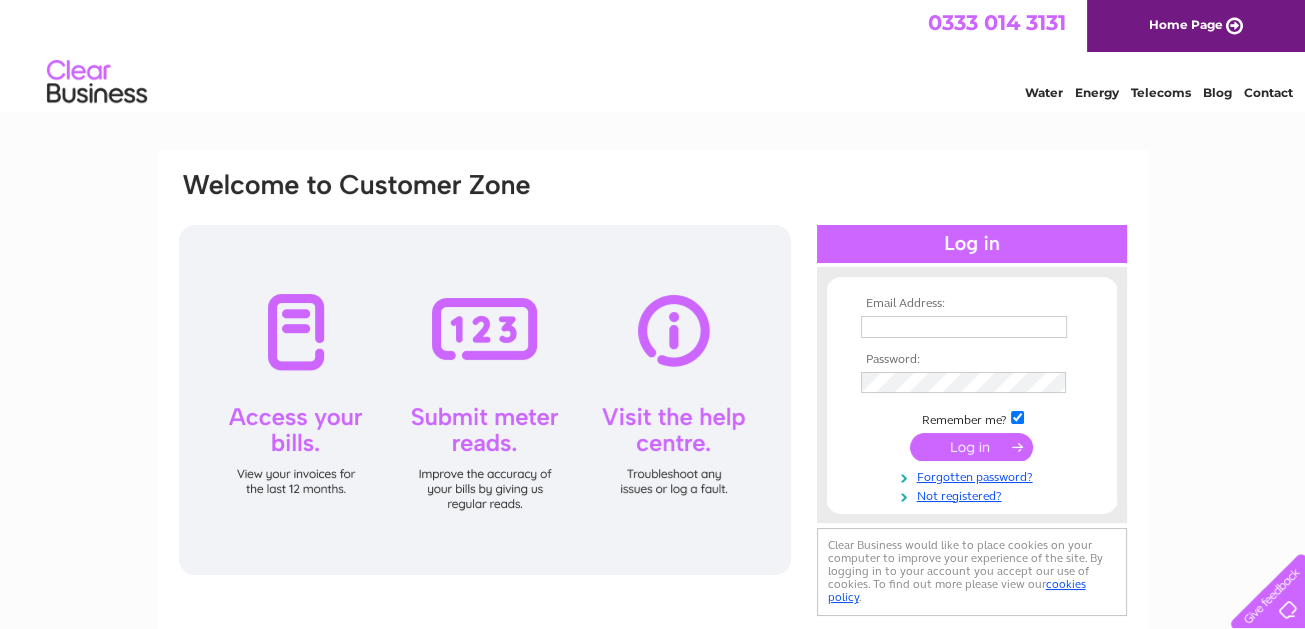 scroll, scrollTop: 0, scrollLeft: 0, axis: both 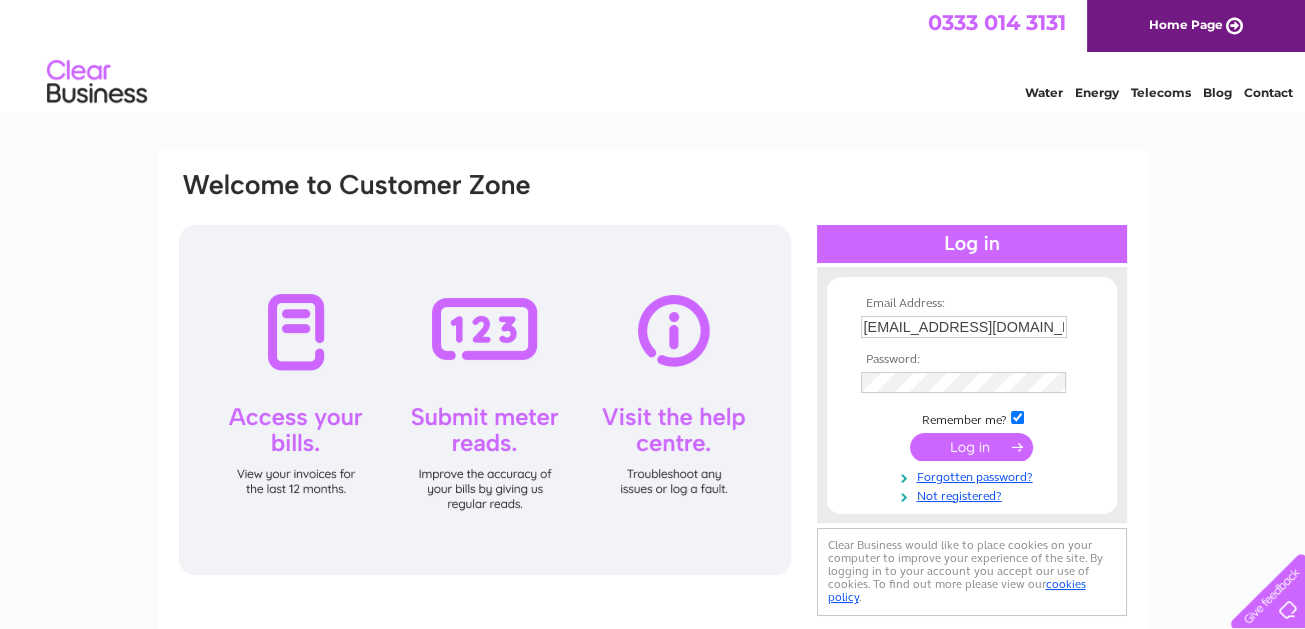click at bounding box center [971, 447] 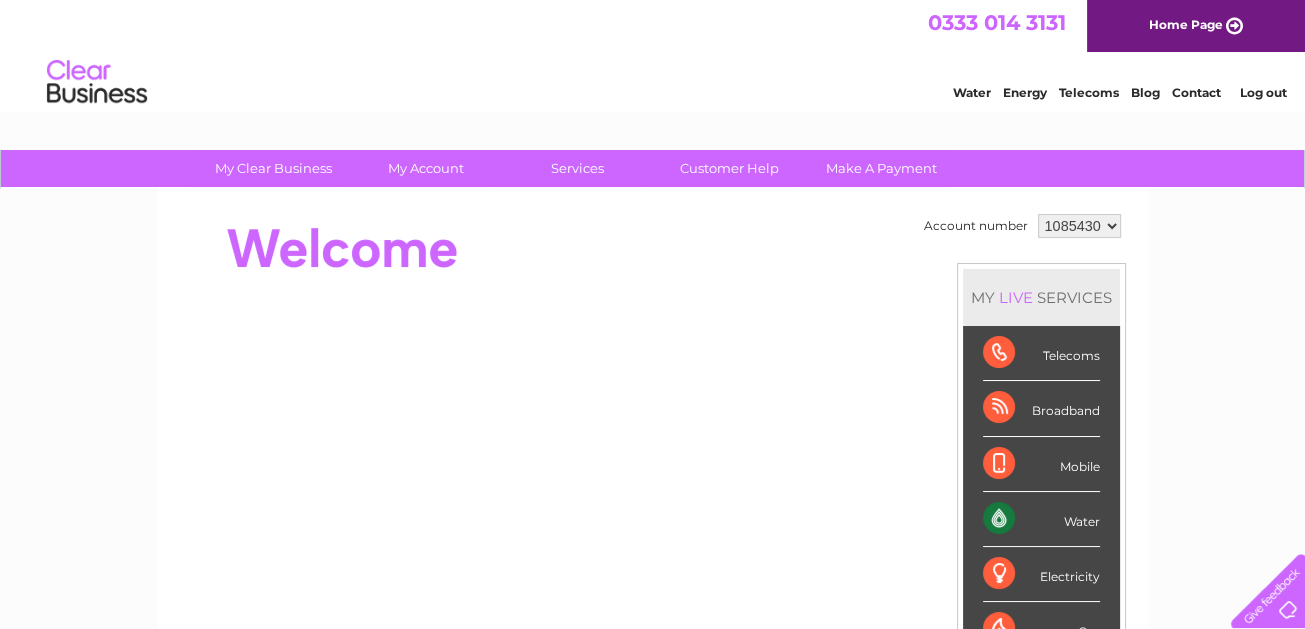 scroll, scrollTop: 0, scrollLeft: 0, axis: both 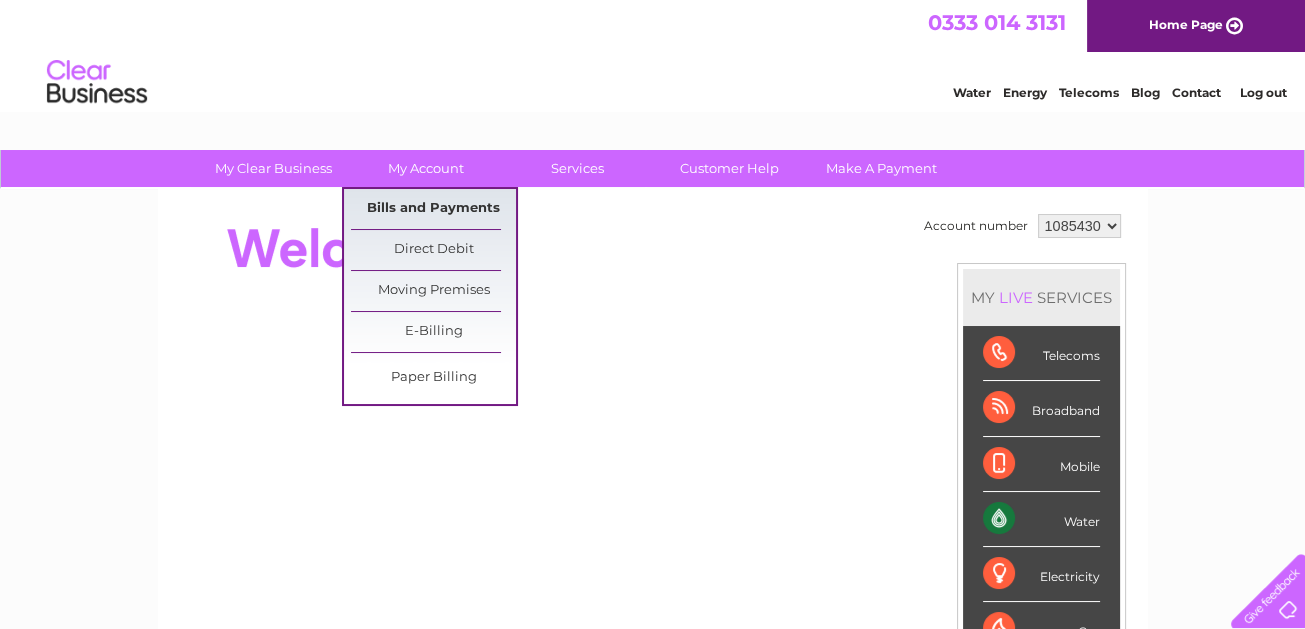 click on "Bills and Payments" at bounding box center [433, 209] 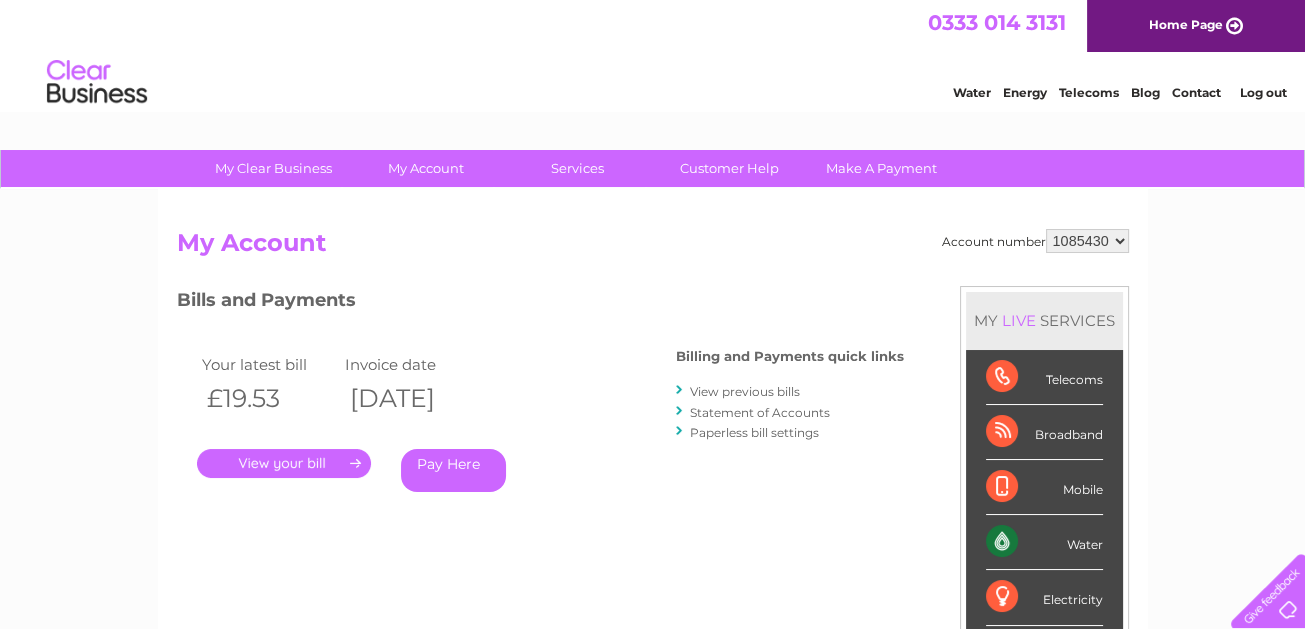 scroll, scrollTop: 0, scrollLeft: 0, axis: both 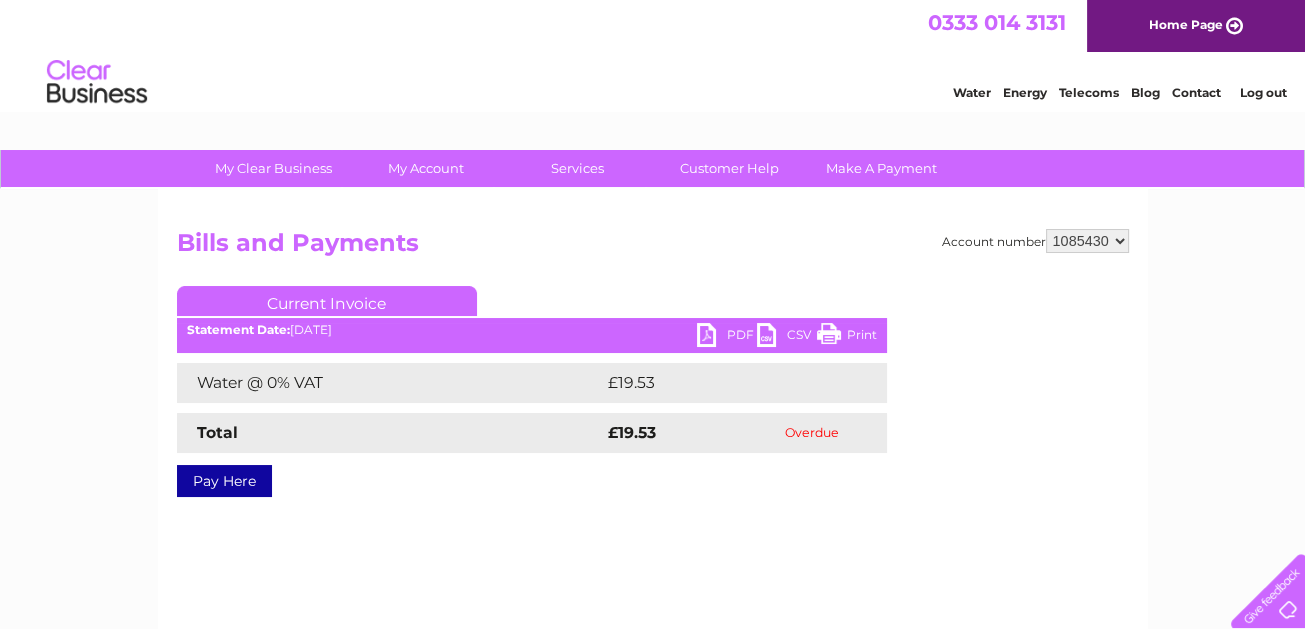 click on "PDF" at bounding box center [727, 337] 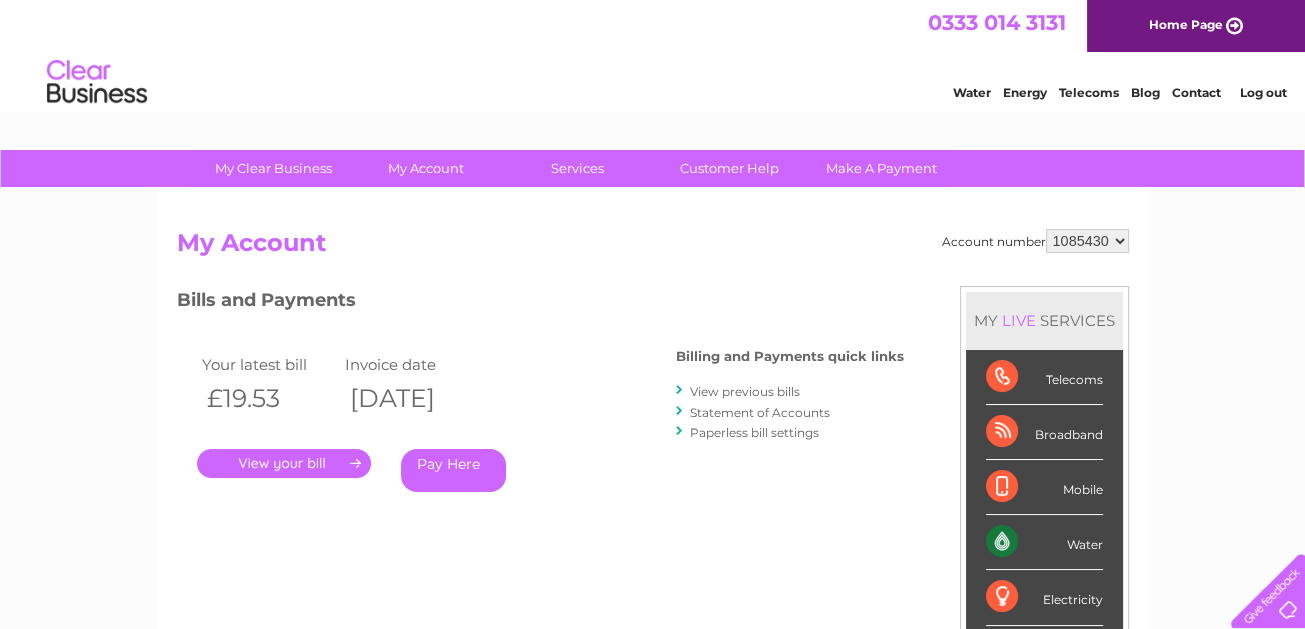 scroll, scrollTop: 0, scrollLeft: 0, axis: both 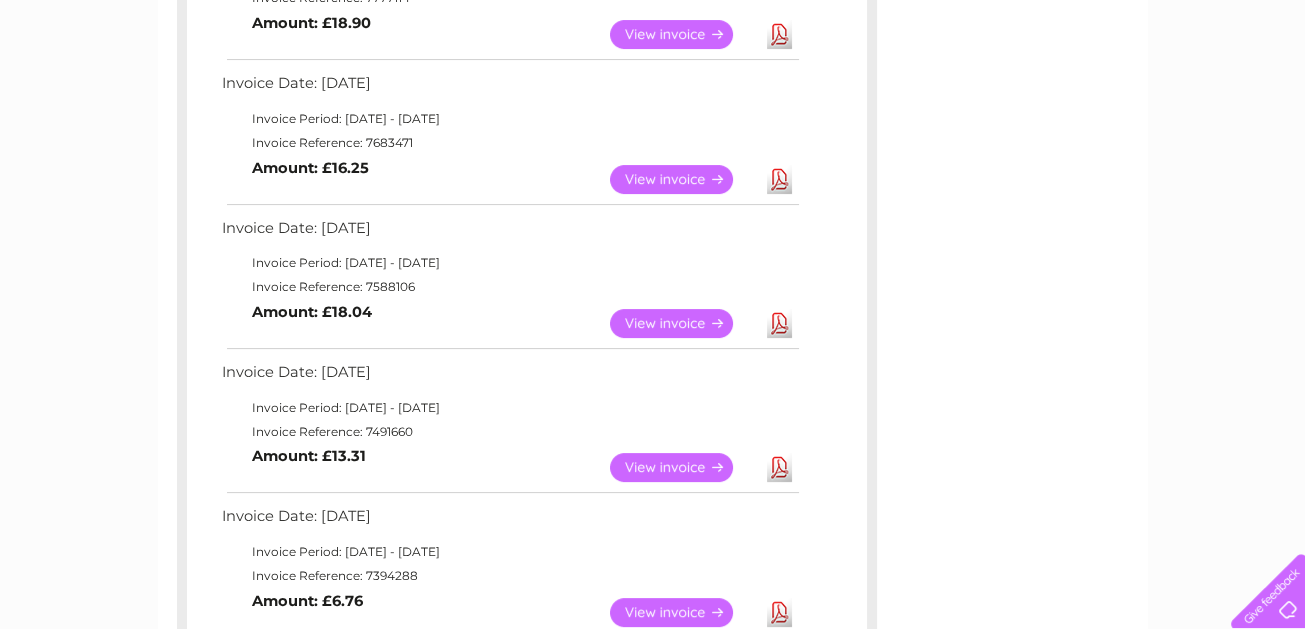 click on "View" at bounding box center [683, 467] 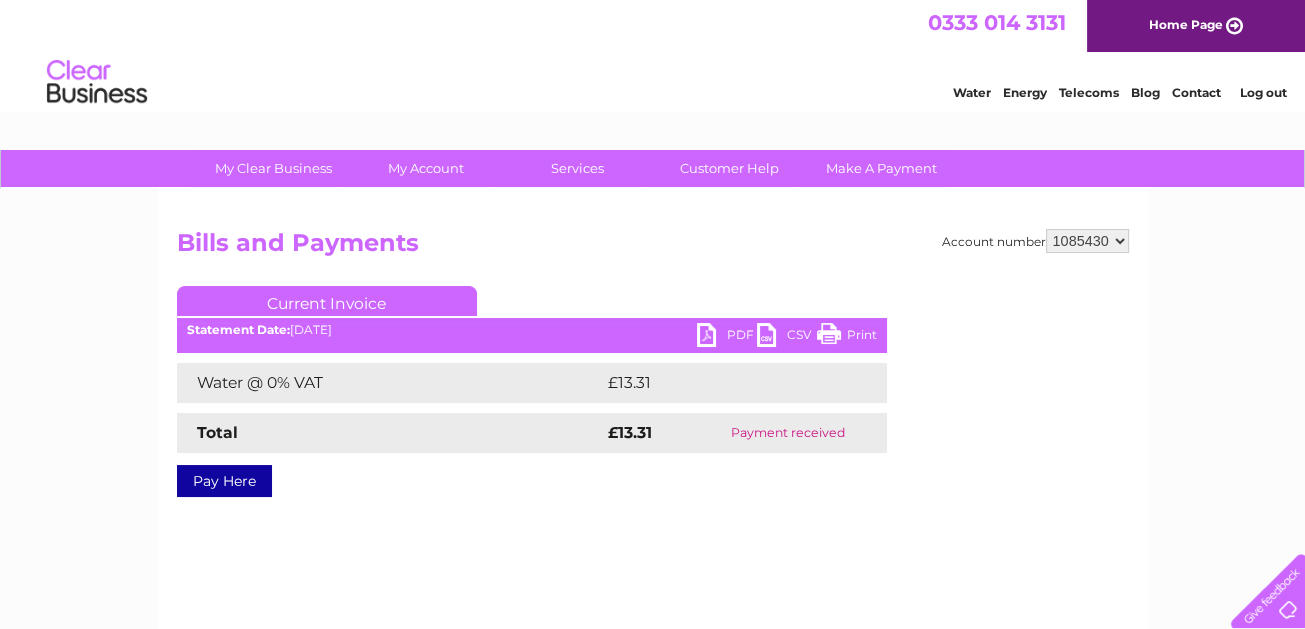 scroll, scrollTop: 0, scrollLeft: 0, axis: both 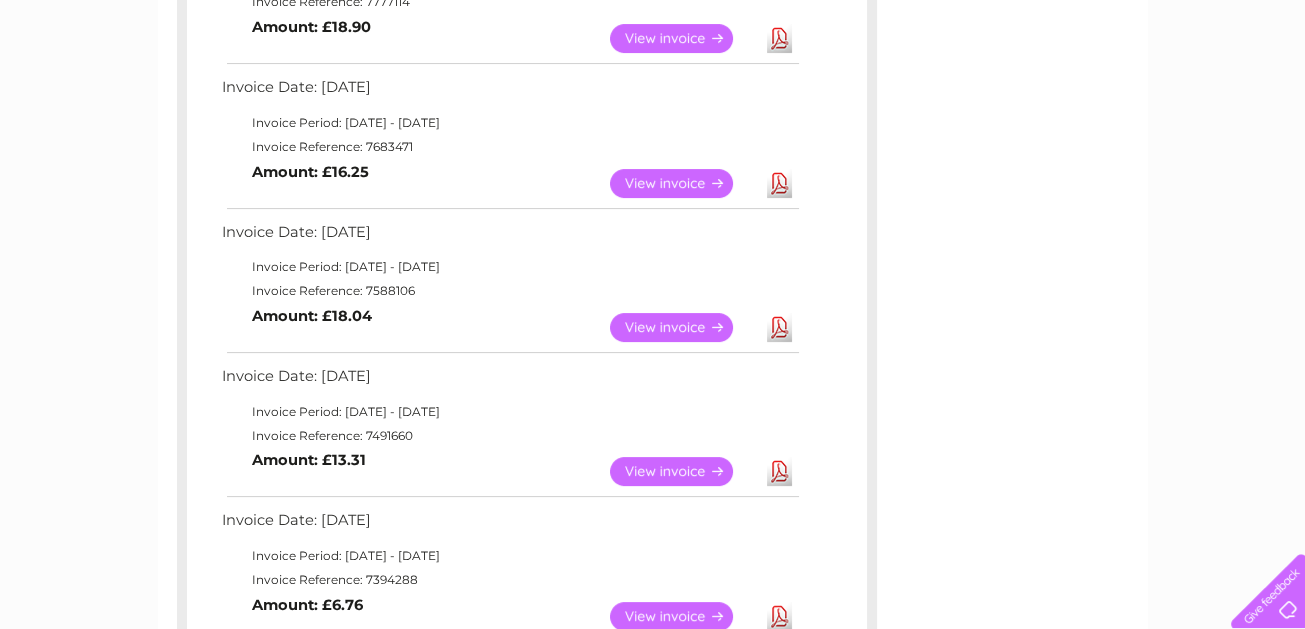 click on "View" at bounding box center [683, 327] 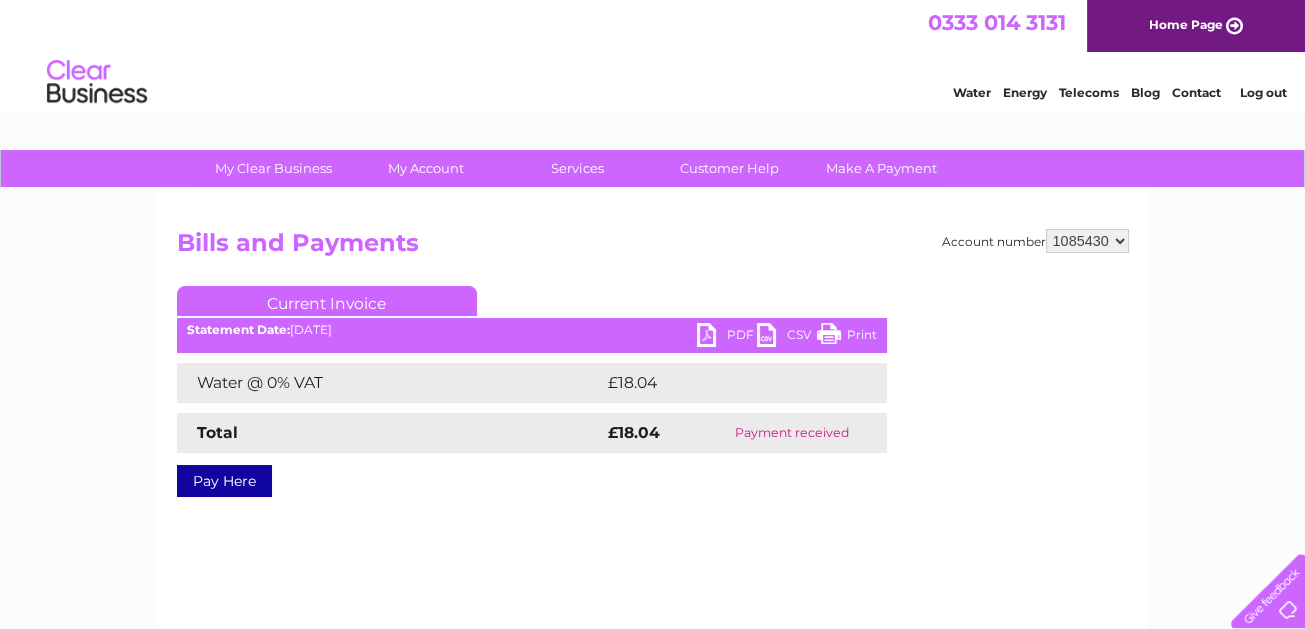 scroll, scrollTop: 0, scrollLeft: 0, axis: both 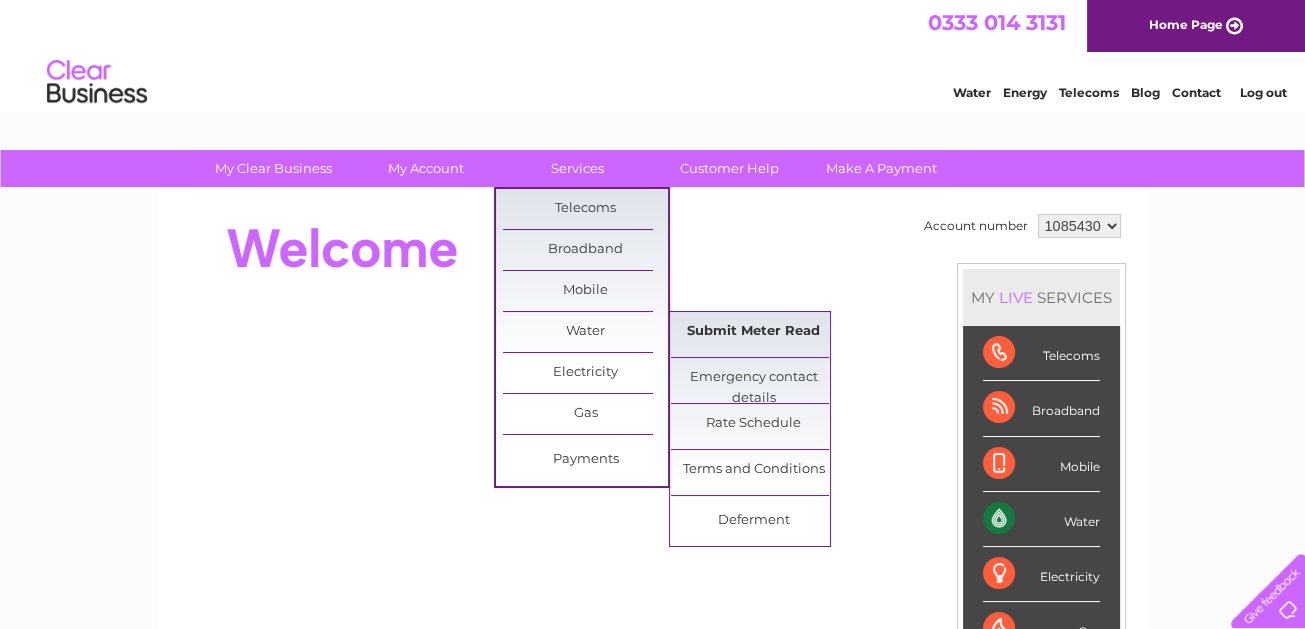 click on "Submit Meter Read" at bounding box center (753, 332) 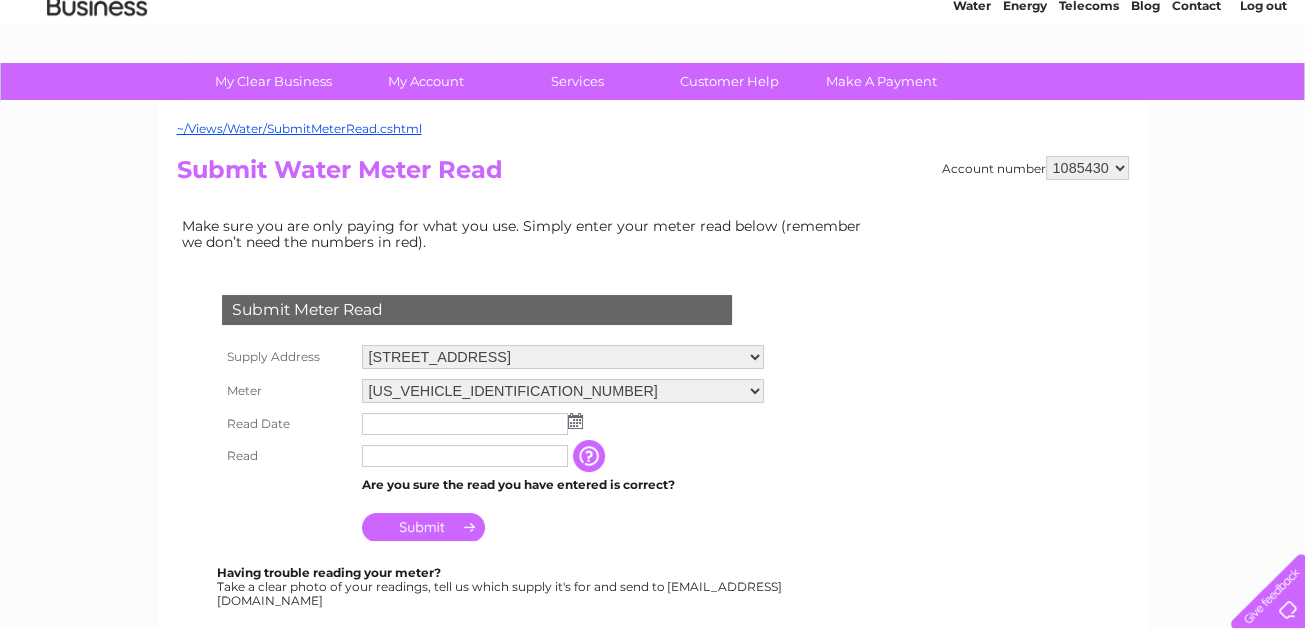 scroll, scrollTop: 88, scrollLeft: 0, axis: vertical 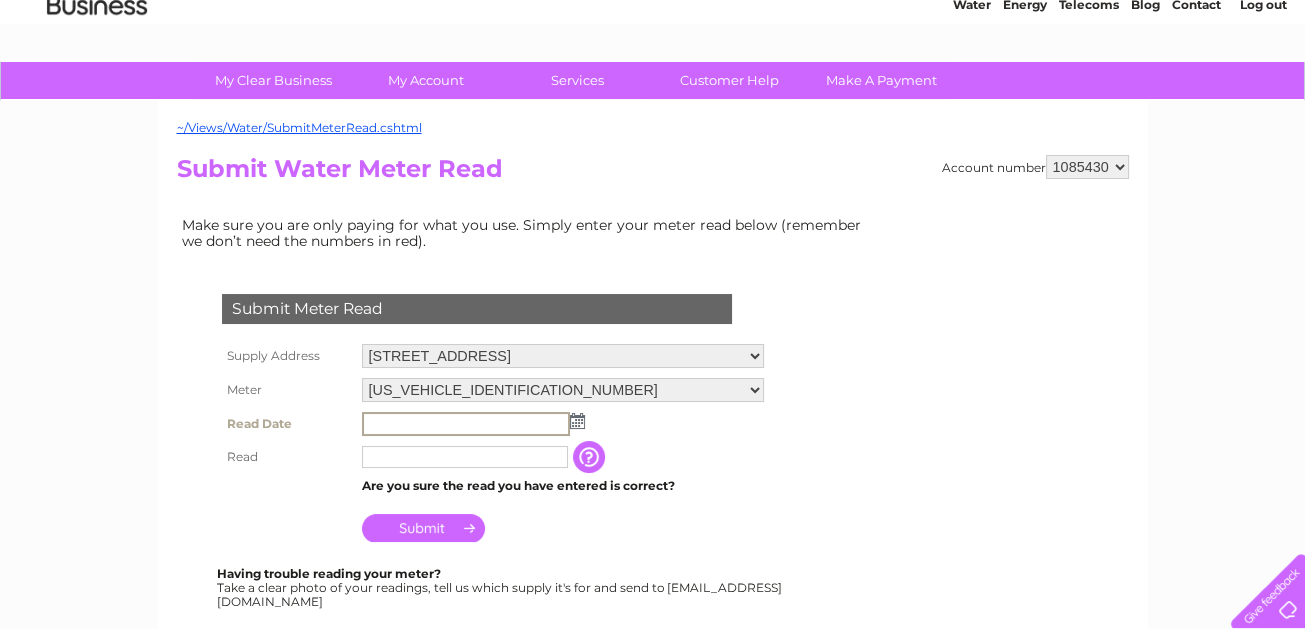 click at bounding box center (466, 424) 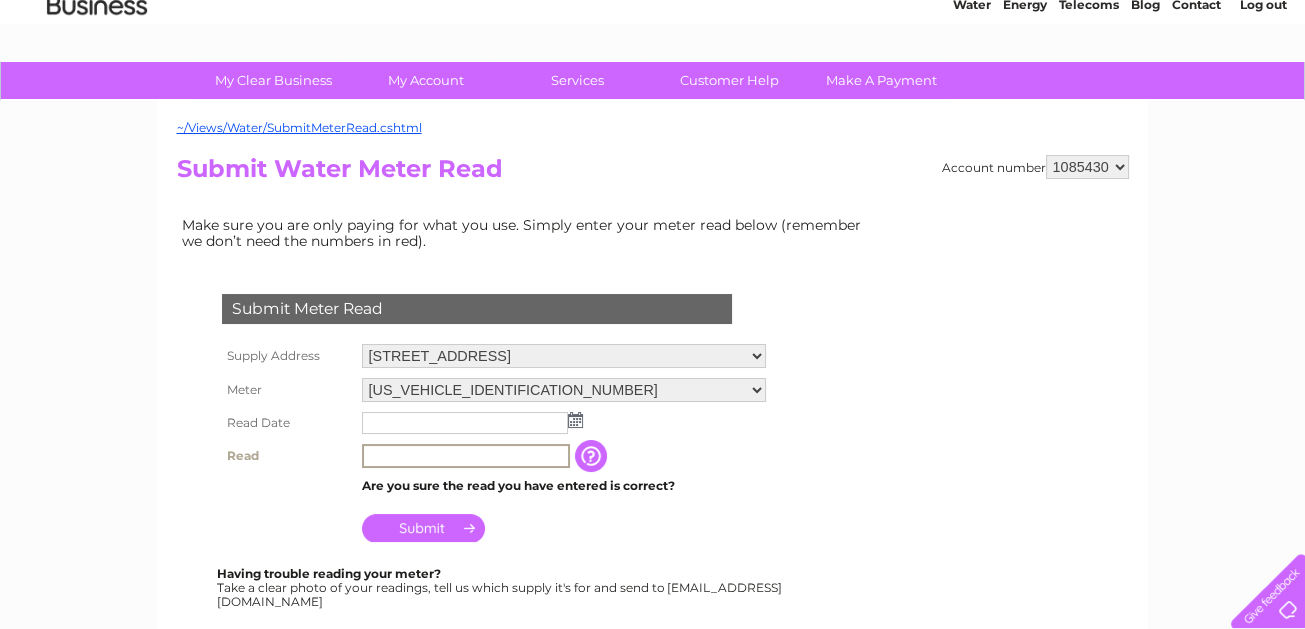 click at bounding box center (466, 456) 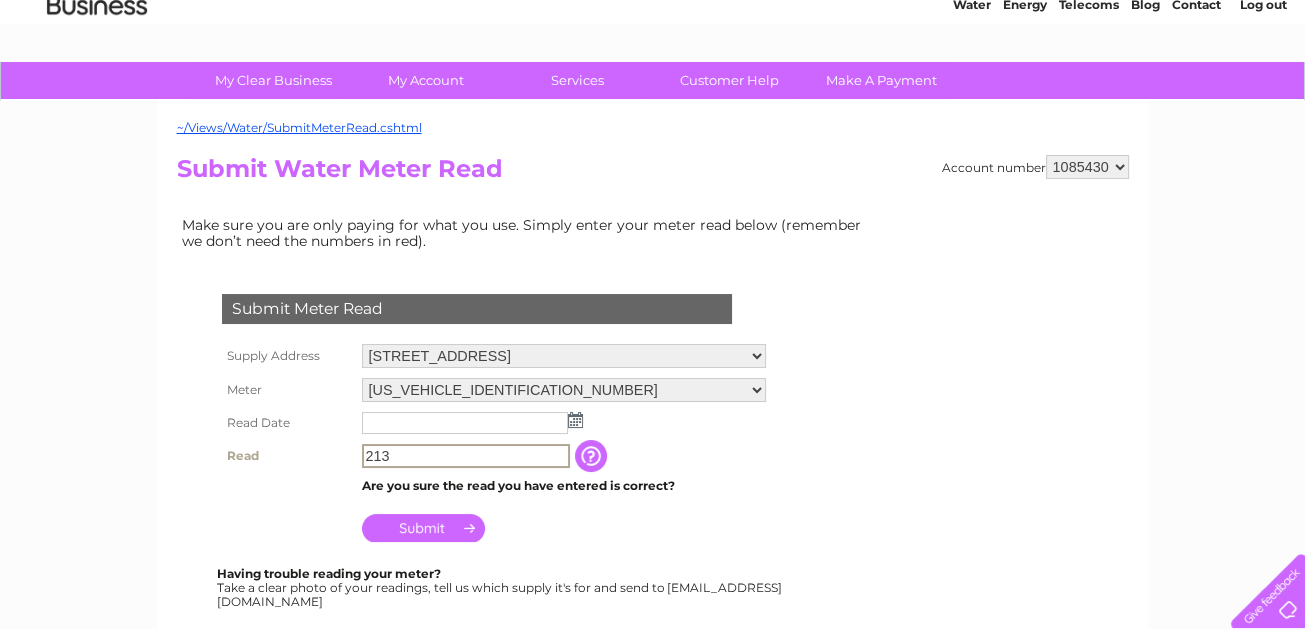 type on "213" 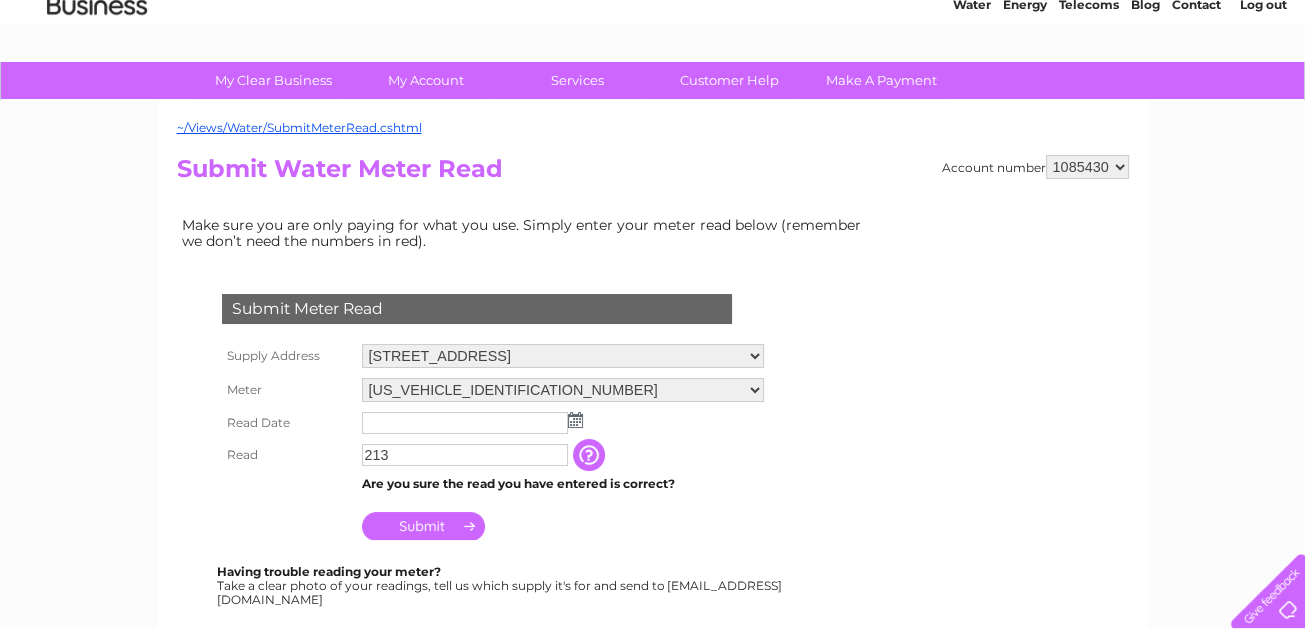 click at bounding box center (575, 420) 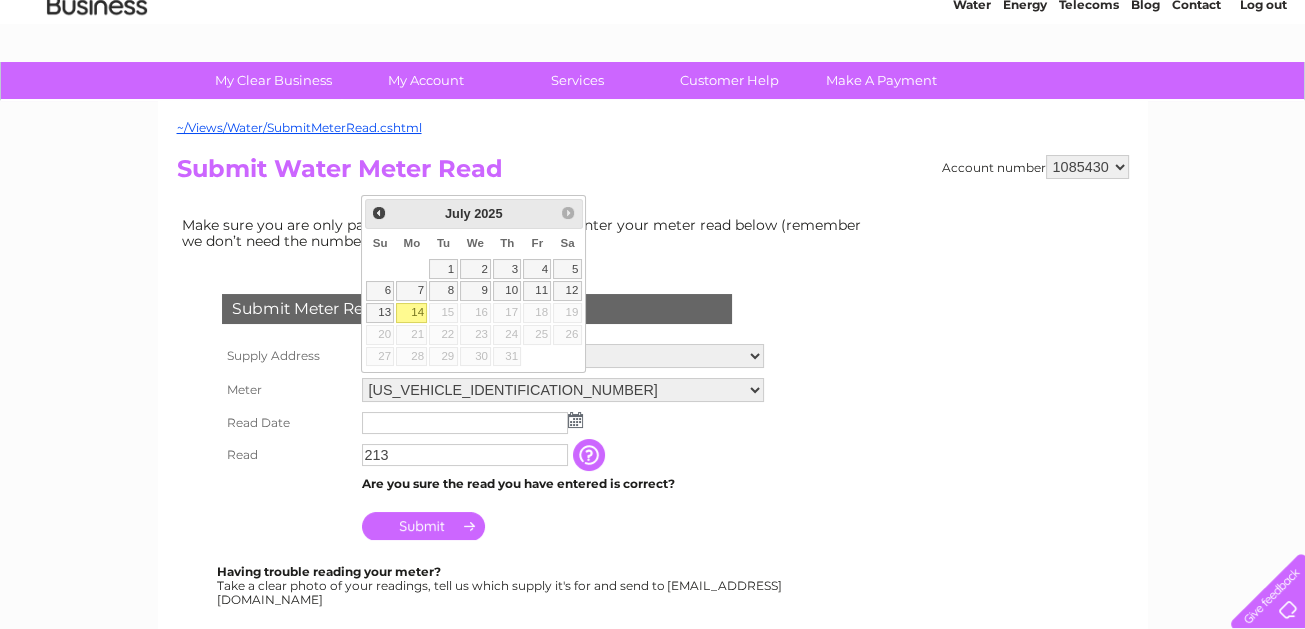 click on "14" at bounding box center [411, 313] 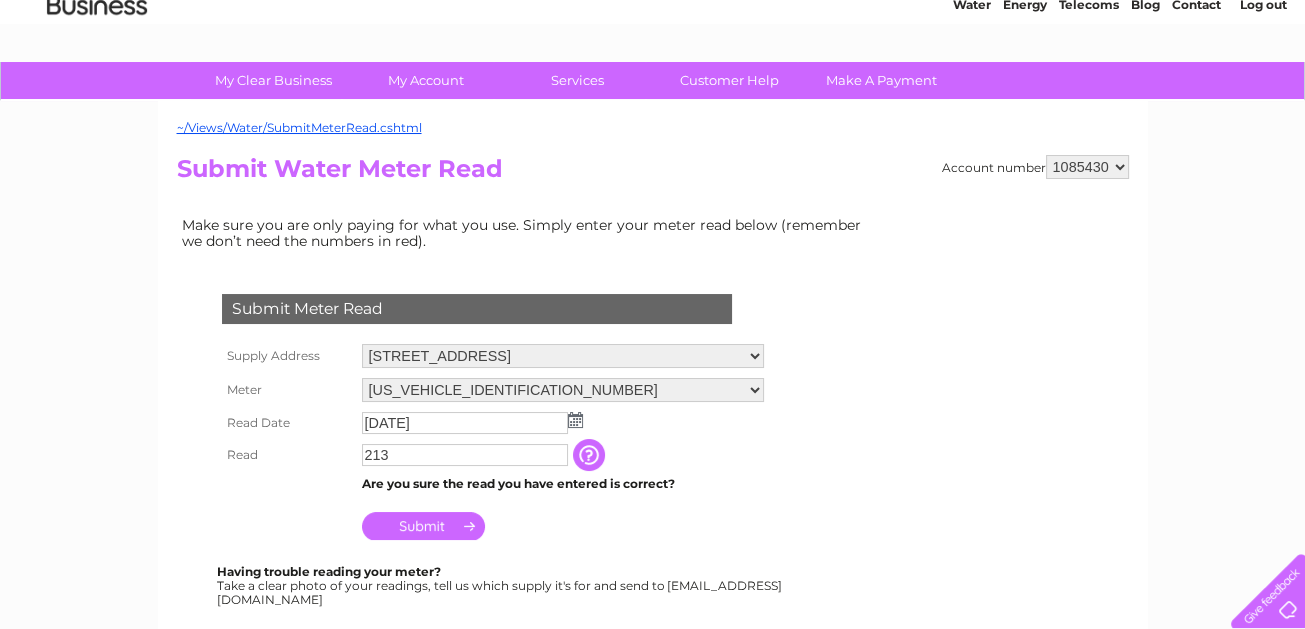 click on "Submit" at bounding box center (423, 526) 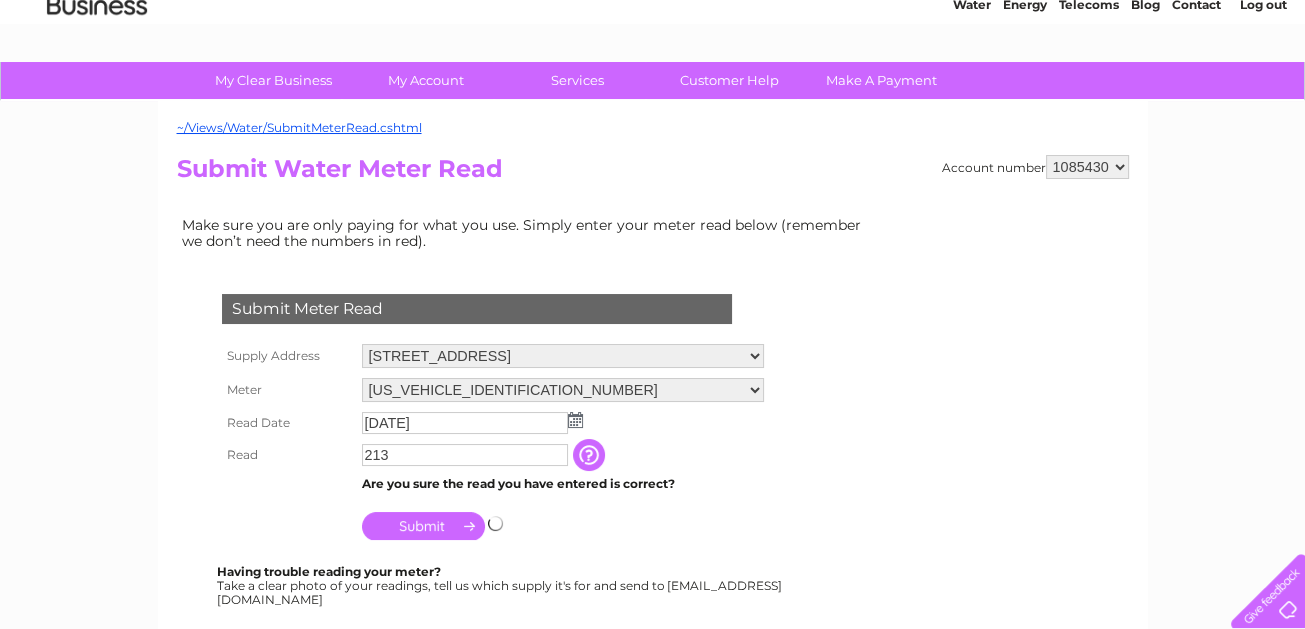 click on "Submit" at bounding box center [423, 526] 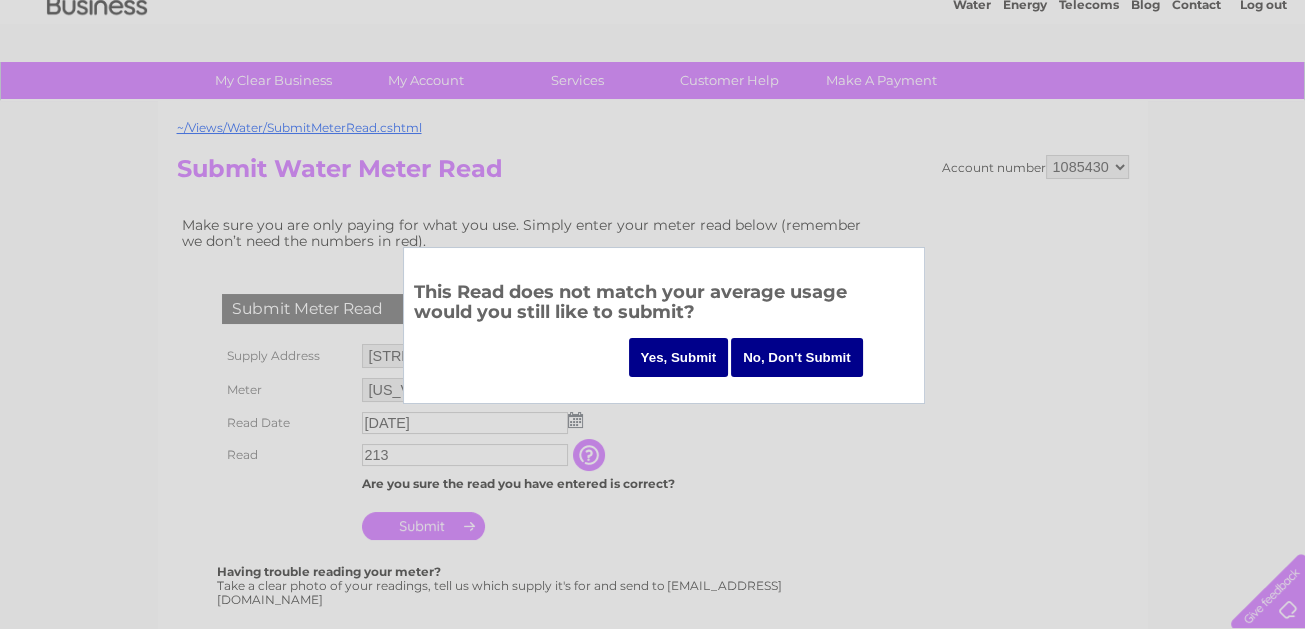 click on "Yes, Submit" at bounding box center (679, 357) 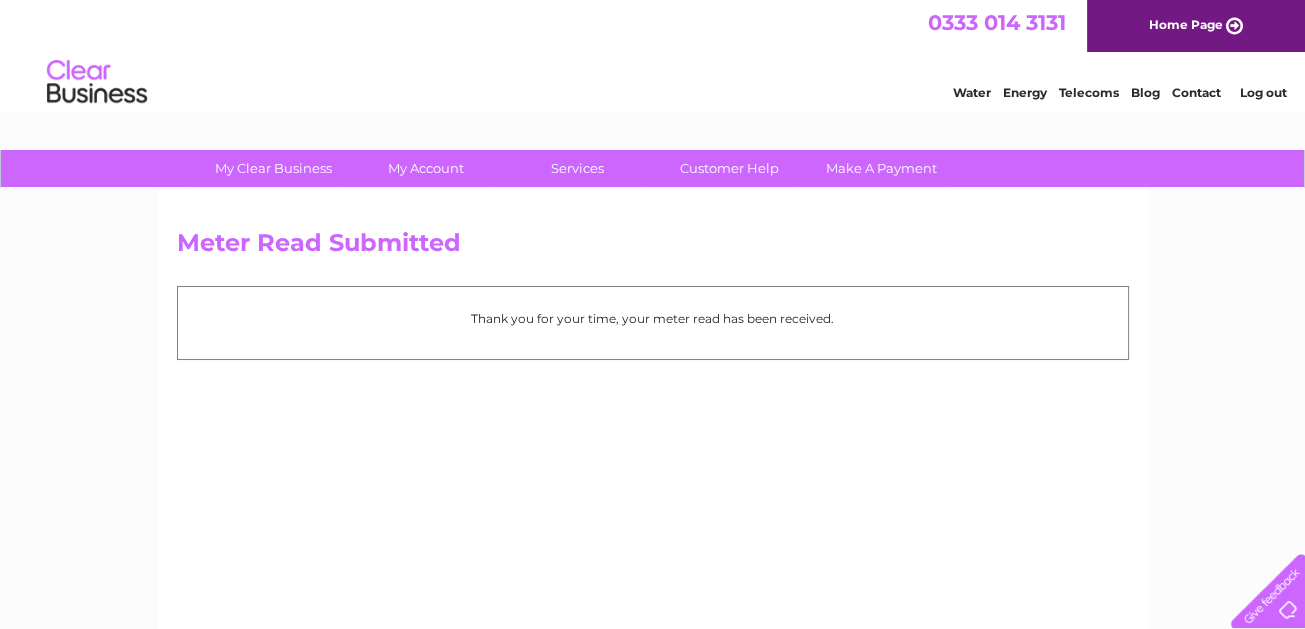 scroll, scrollTop: 0, scrollLeft: 0, axis: both 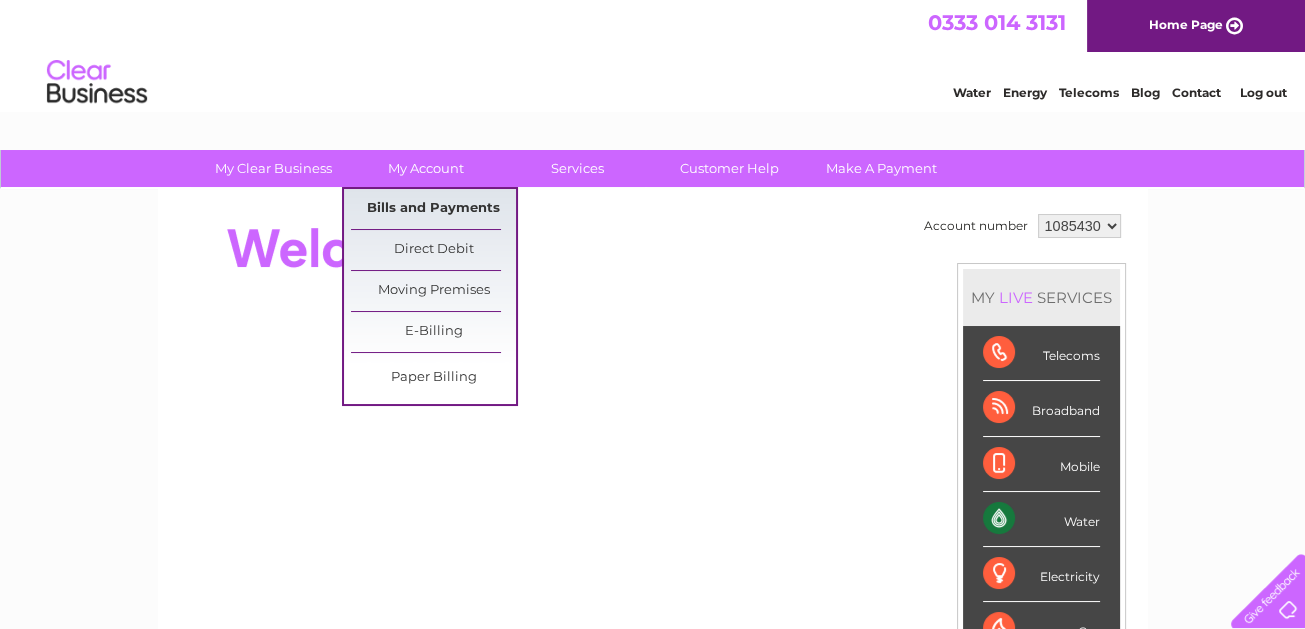 click on "Bills and Payments" at bounding box center (433, 209) 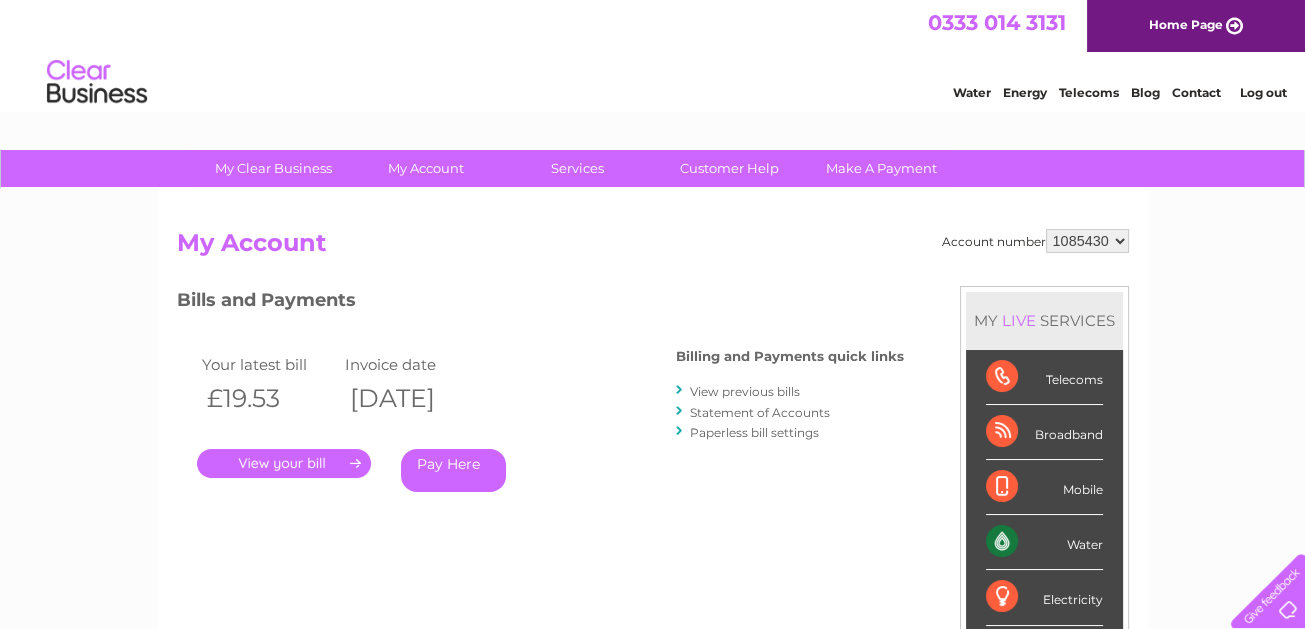 scroll, scrollTop: 0, scrollLeft: 0, axis: both 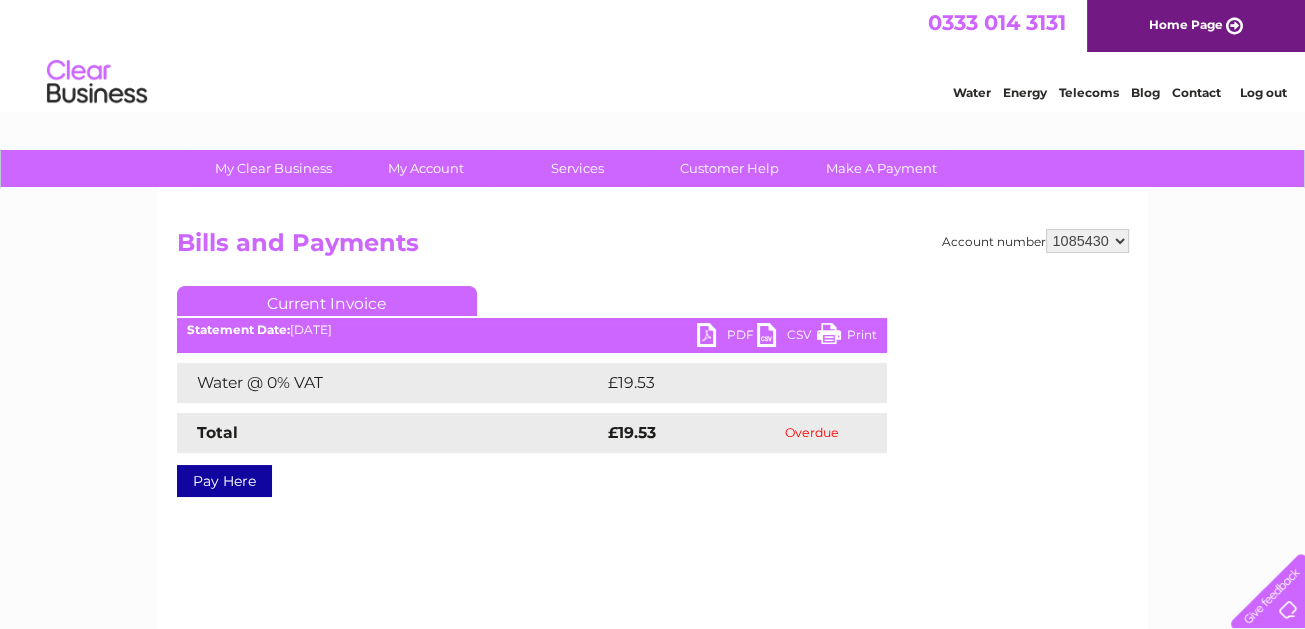 click on "PDF" at bounding box center [727, 337] 